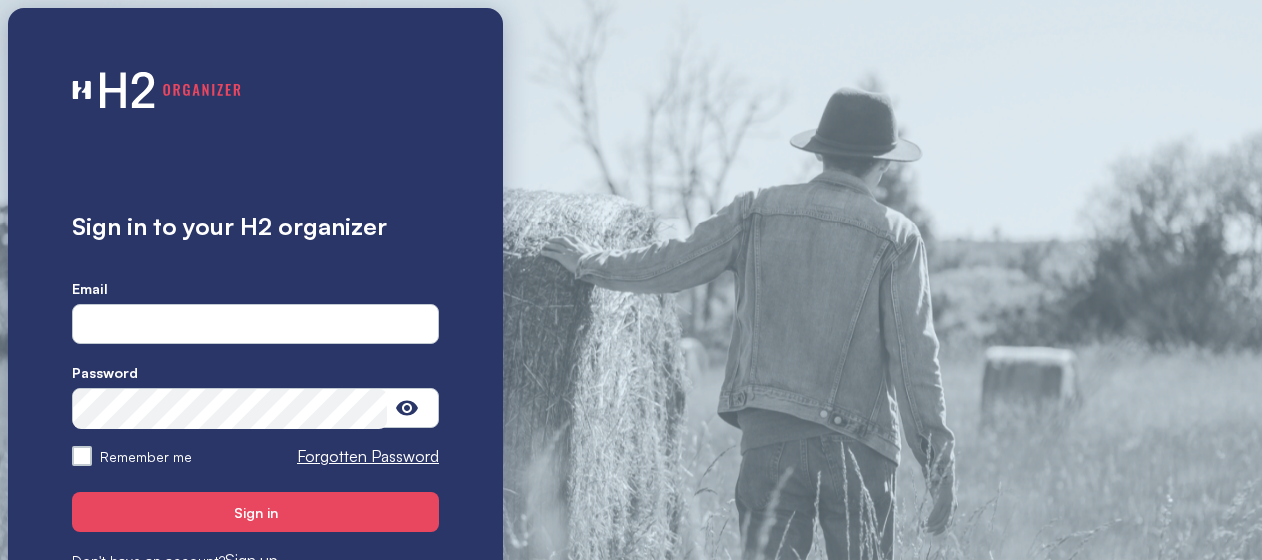 scroll, scrollTop: 0, scrollLeft: 0, axis: both 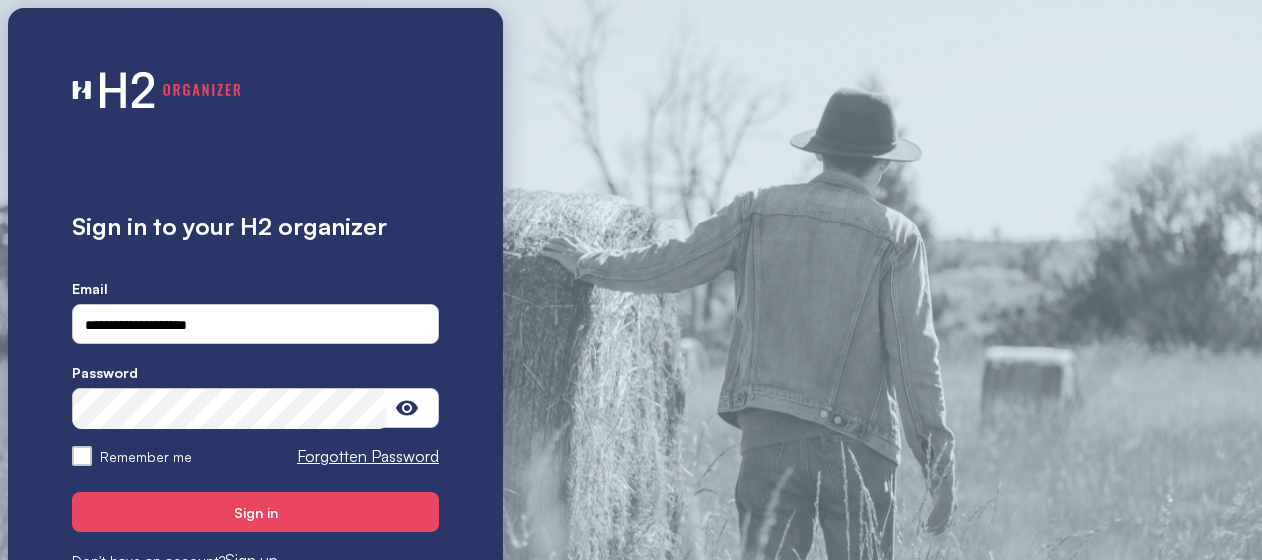 click on "**********" at bounding box center (255, 325) 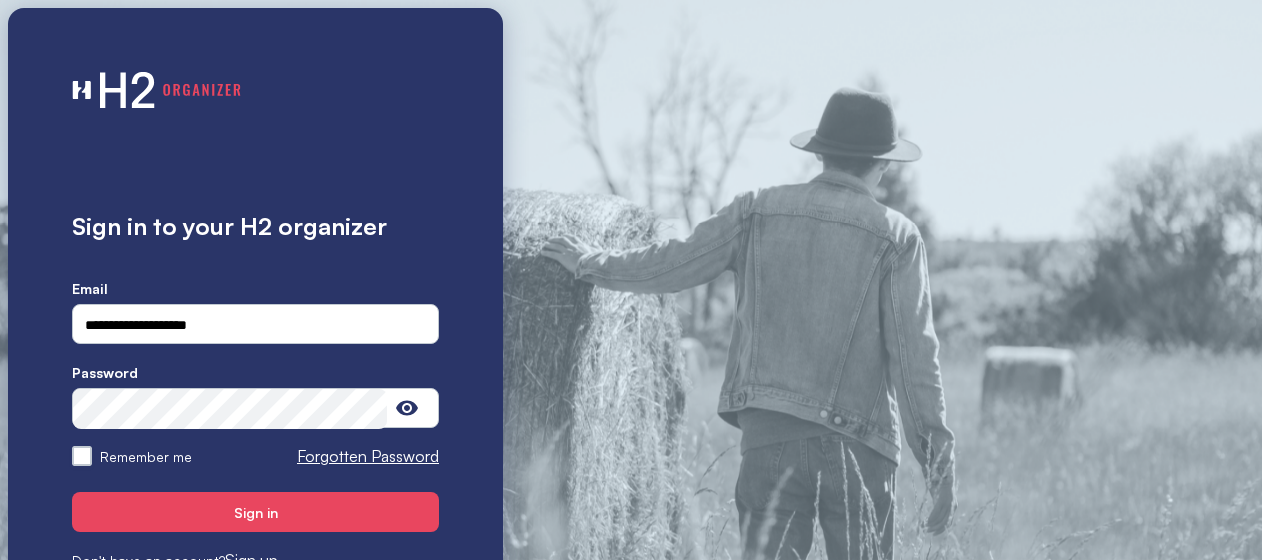 click on "Remember me" at bounding box center (82, 456) 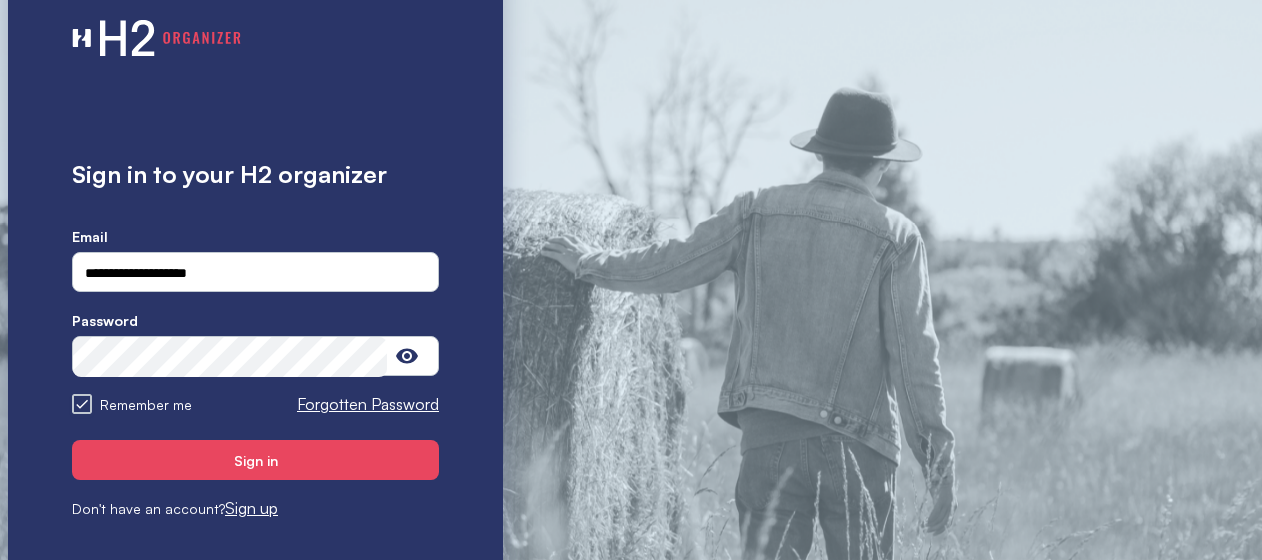 scroll, scrollTop: 53, scrollLeft: 0, axis: vertical 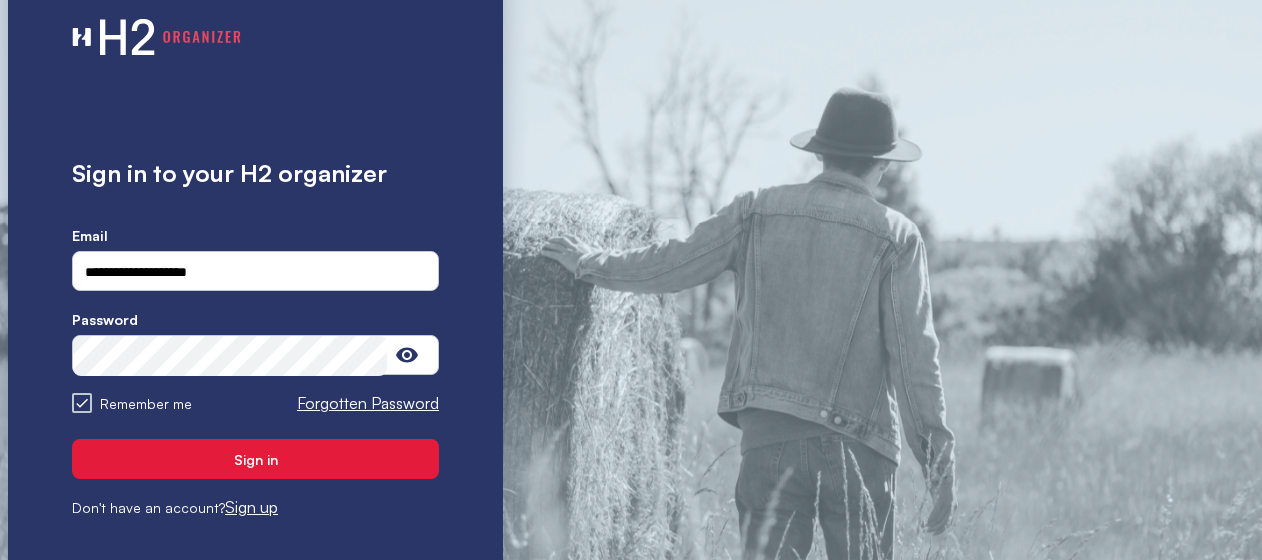 click on "Sign in" at bounding box center (255, 459) 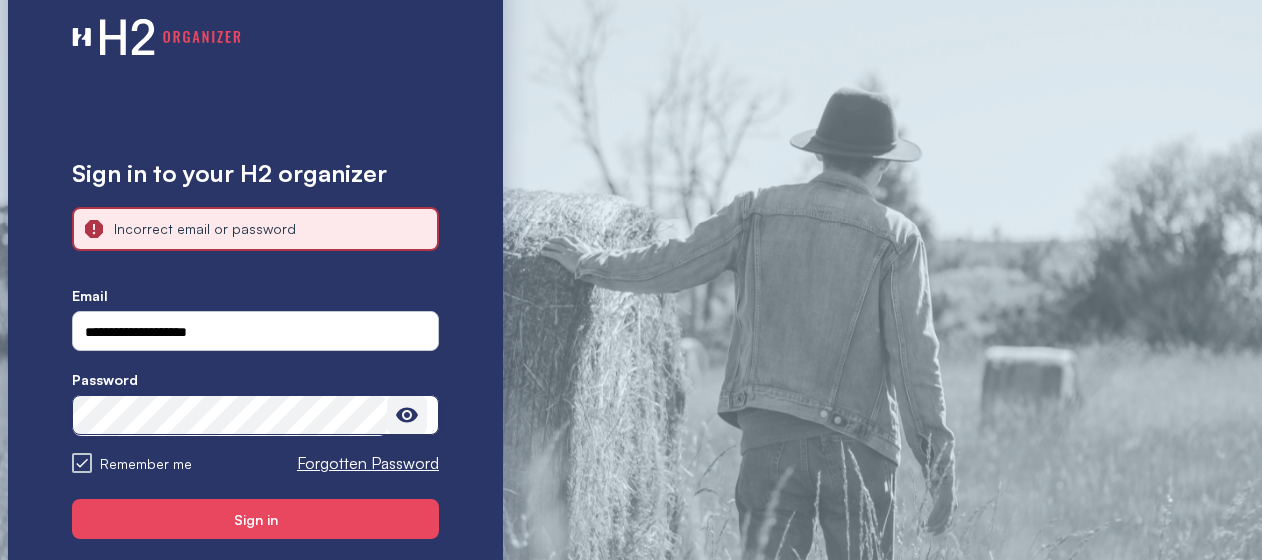 click at bounding box center (407, 415) 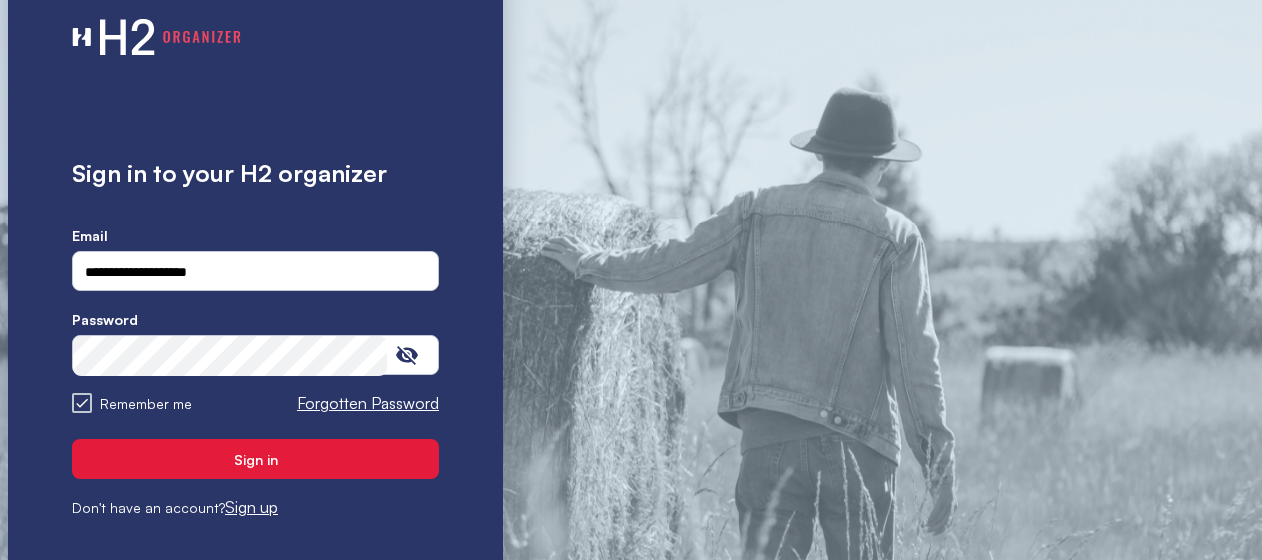 click on "Sign in" at bounding box center [256, 459] 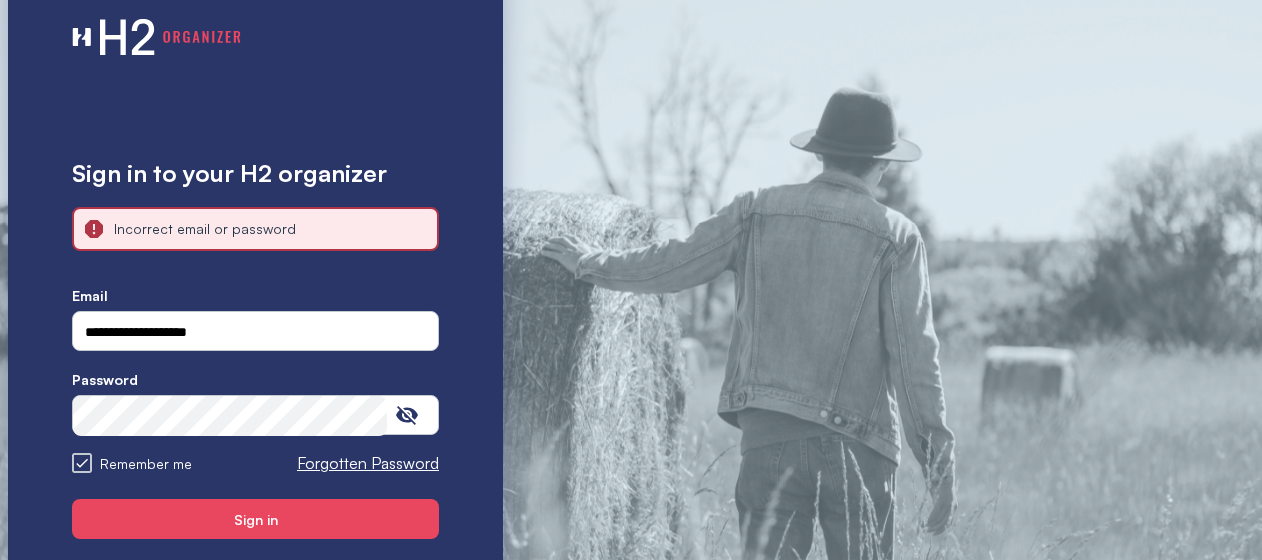 click on "Remember me" at bounding box center (82, 463) 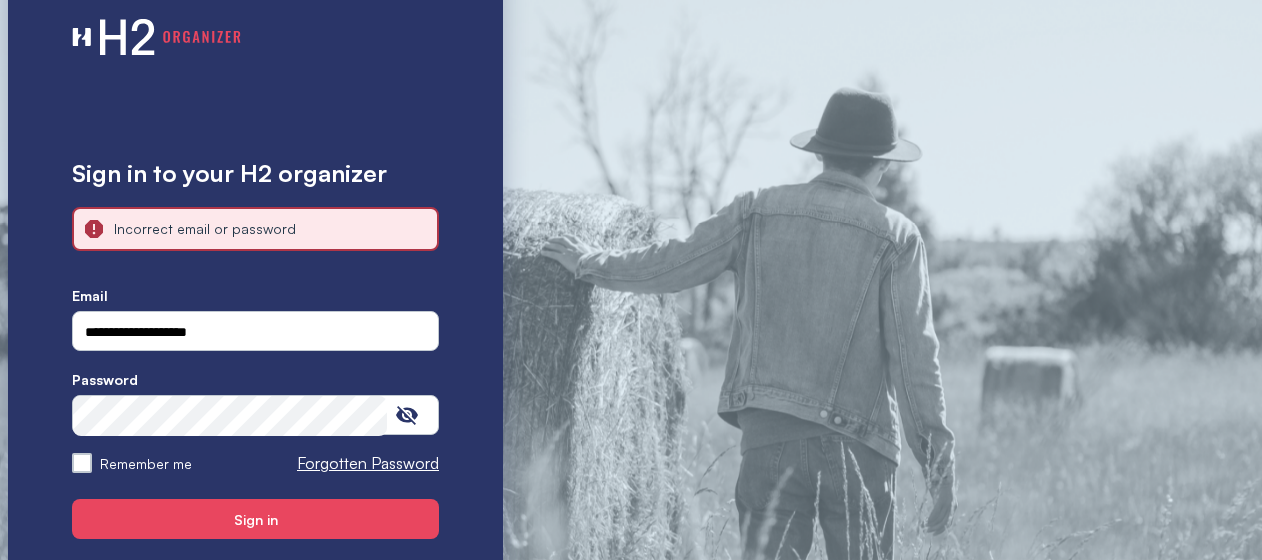 click on "**********" at bounding box center [255, 369] 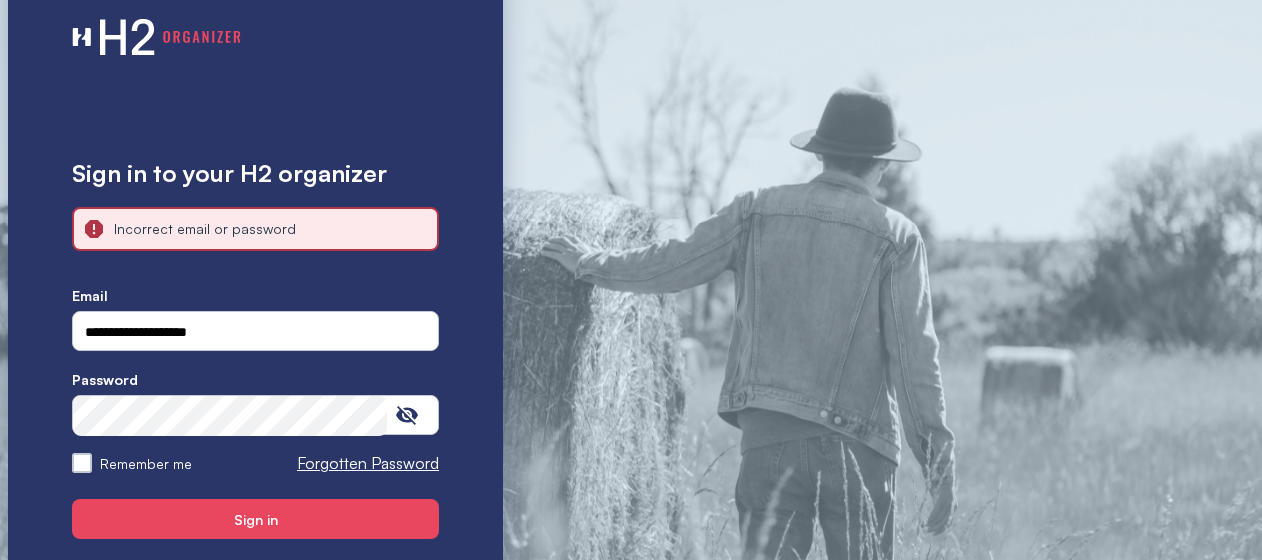 click on "Remember me" at bounding box center [82, 463] 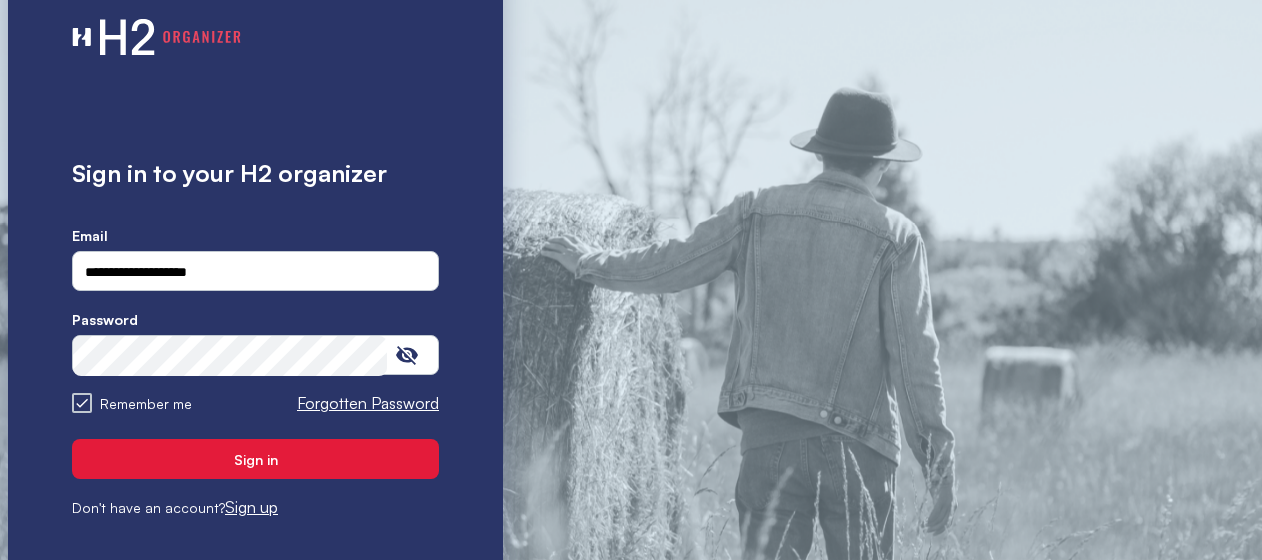 click on "Sign in" at bounding box center [255, 459] 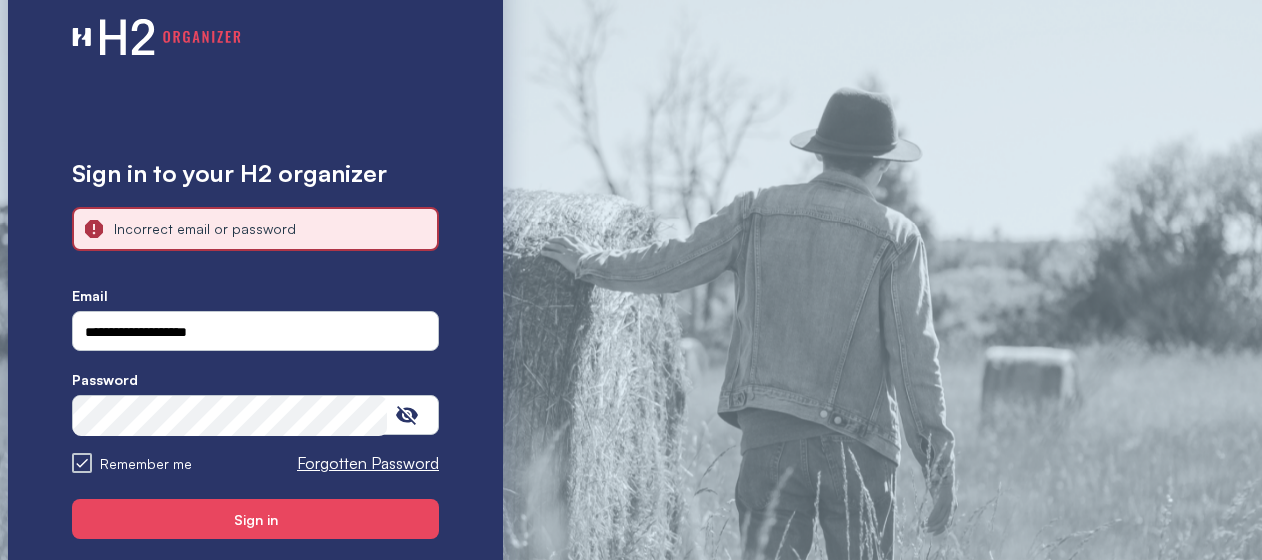 click on "Forgotten Password" at bounding box center [368, 463] 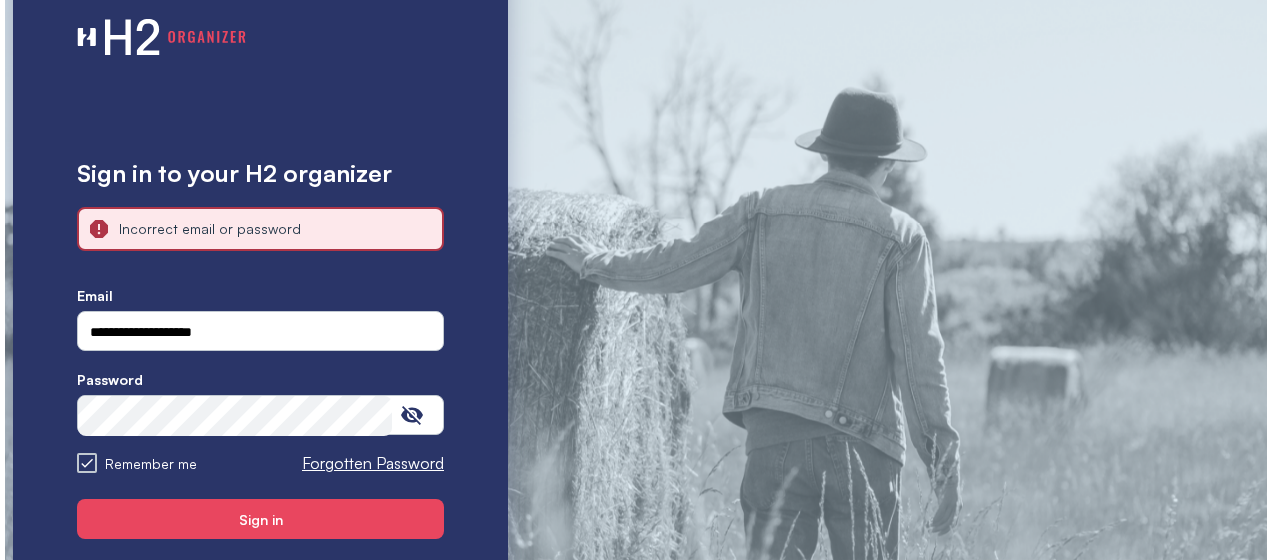 scroll, scrollTop: 0, scrollLeft: 0, axis: both 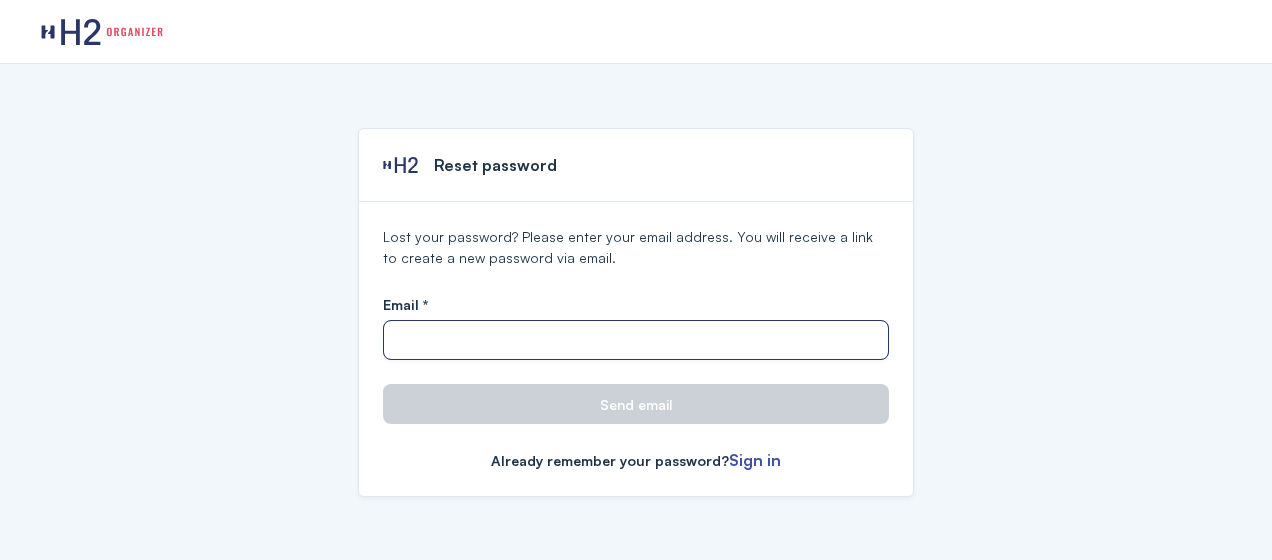click at bounding box center (636, 341) 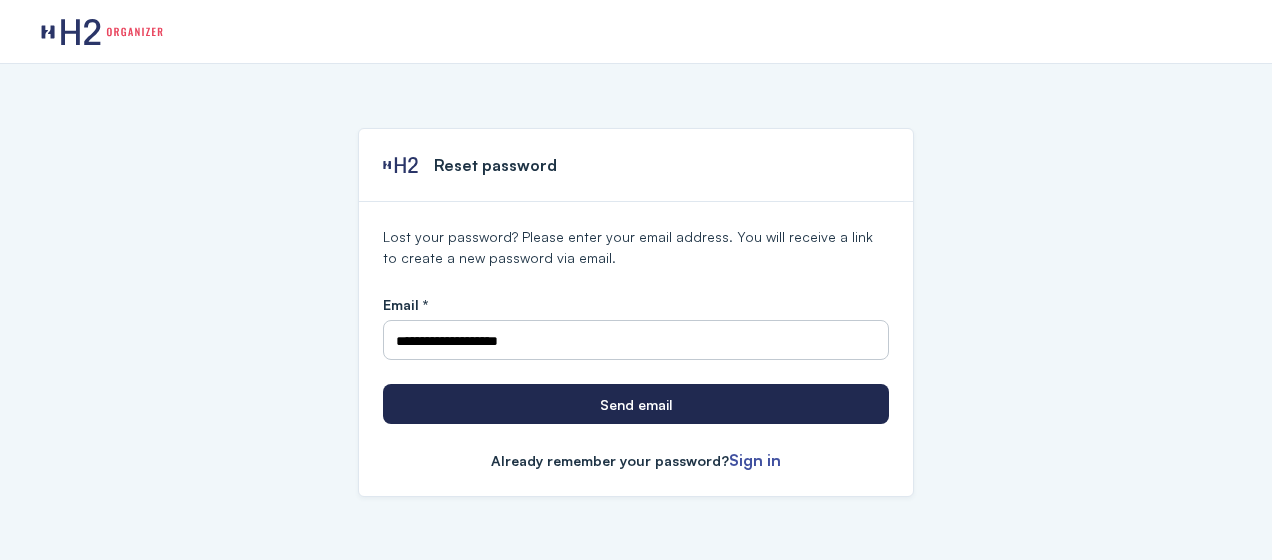 click on "Send email" at bounding box center (636, 404) 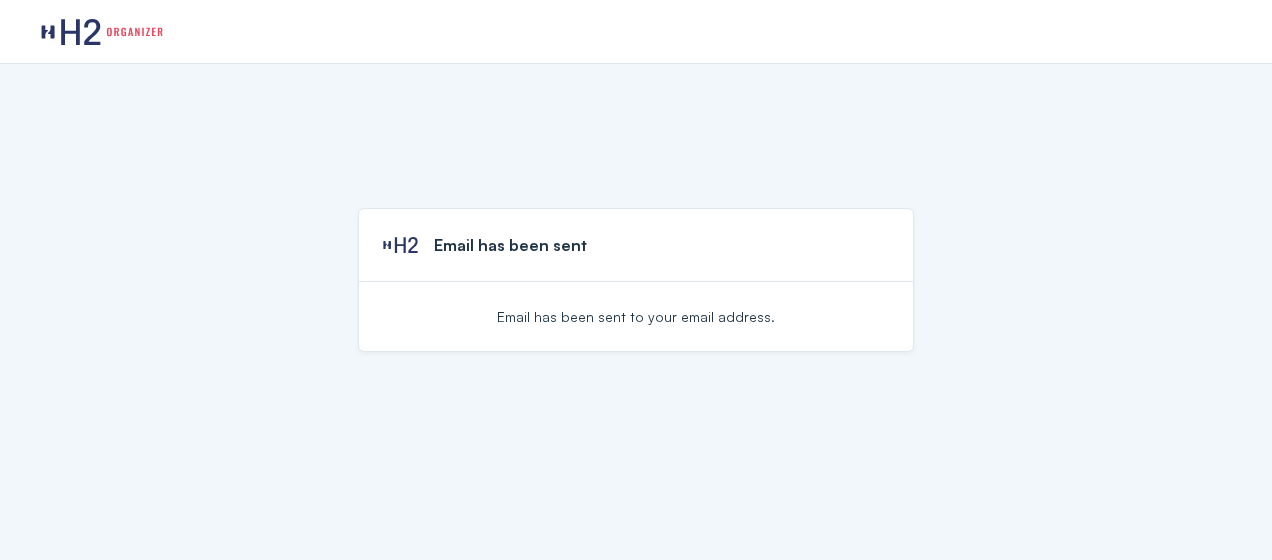 click on "Email has been sent     Email has been sent to your email address." at bounding box center (636, 312) 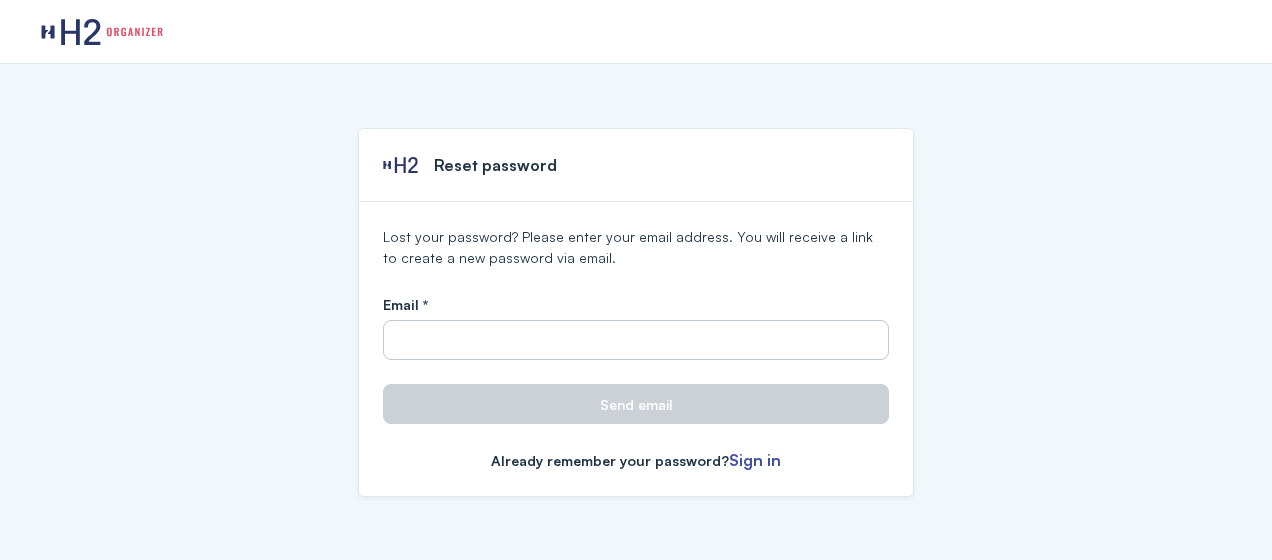 scroll, scrollTop: 0, scrollLeft: 0, axis: both 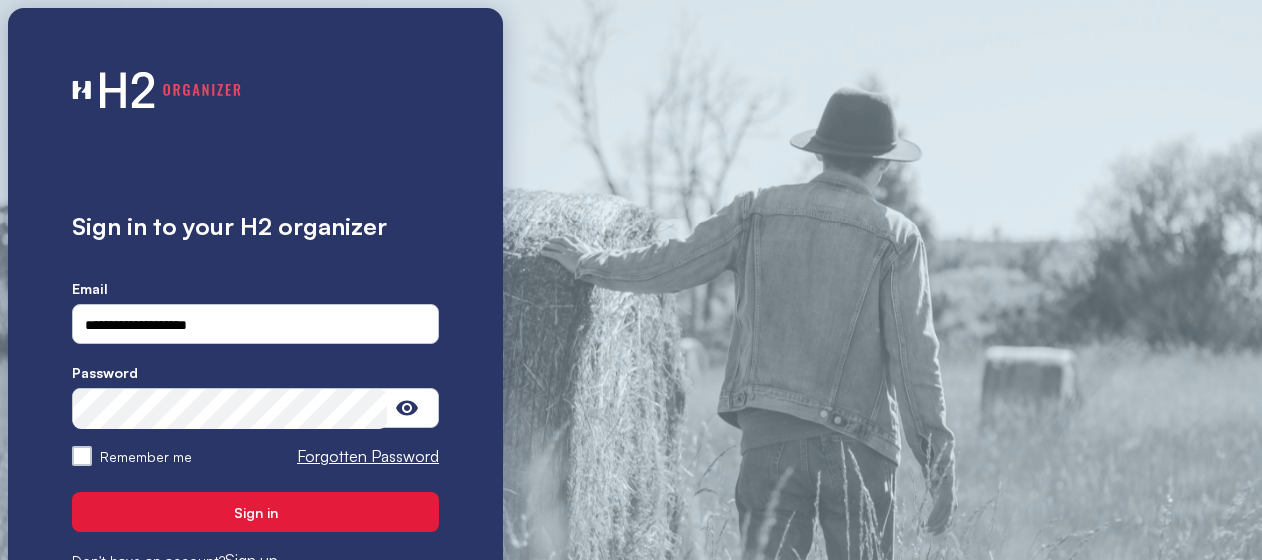 click on "Sign in" at bounding box center (255, 512) 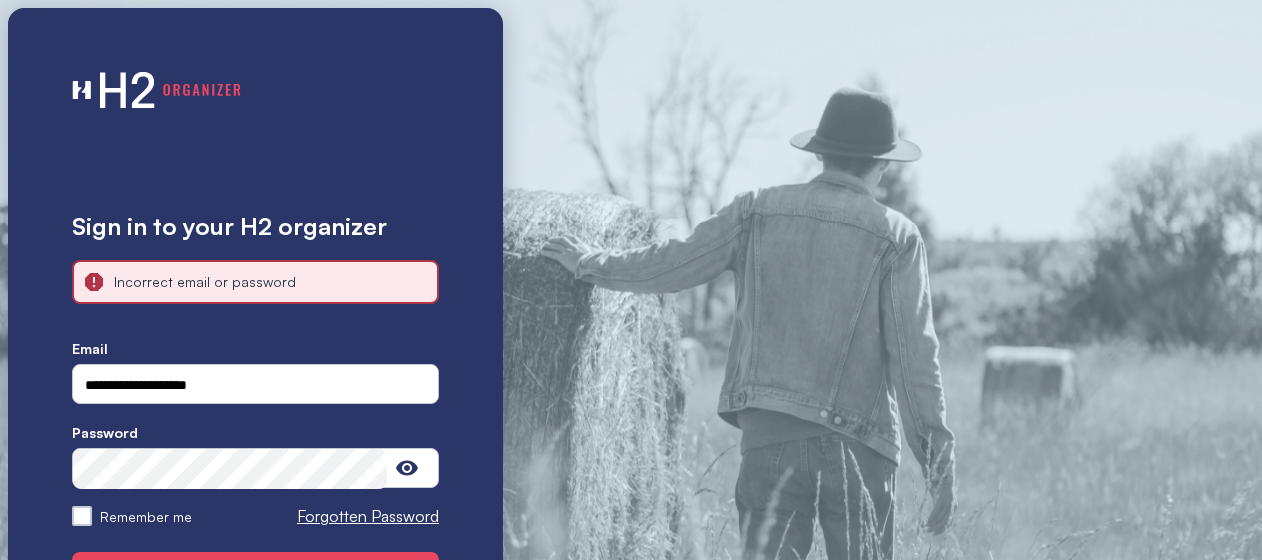 click on "Forgotten Password" at bounding box center [368, 516] 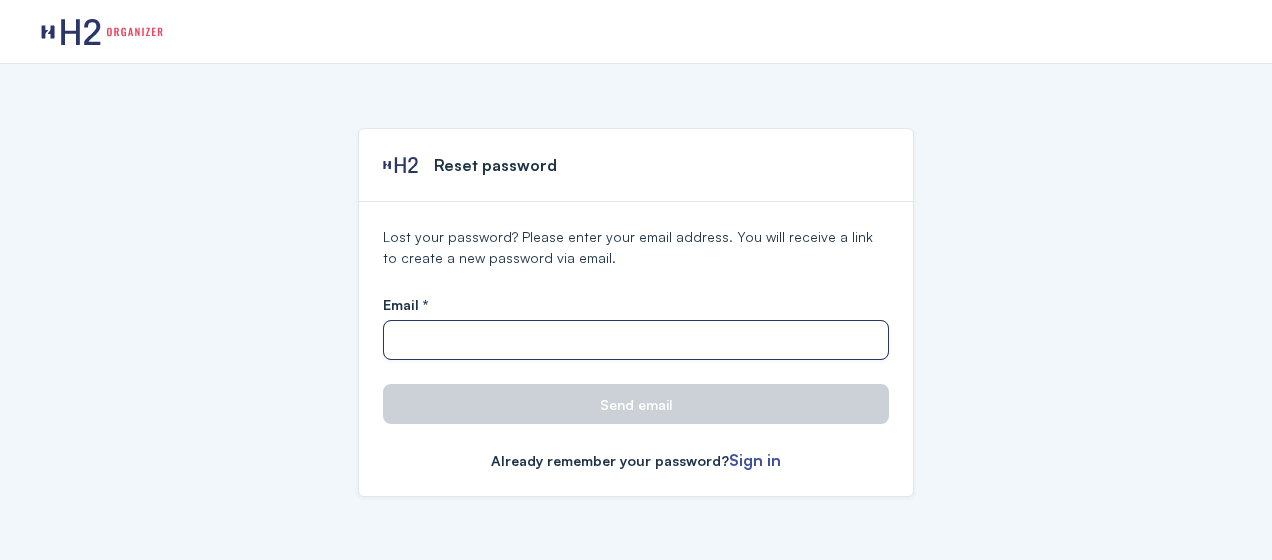 click at bounding box center (636, 341) 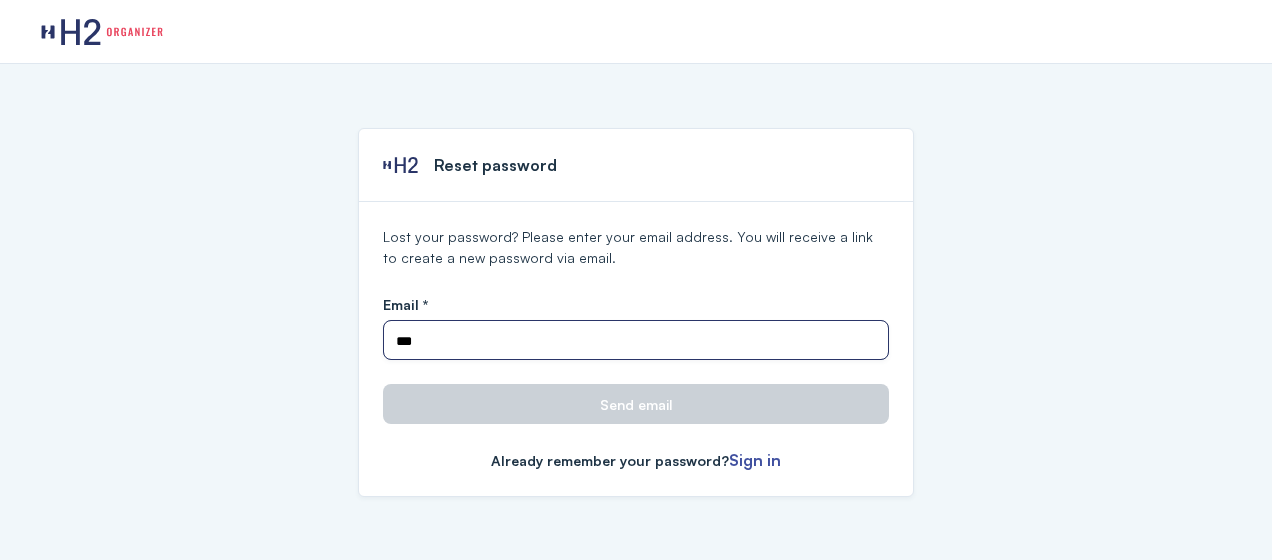 type on "**********" 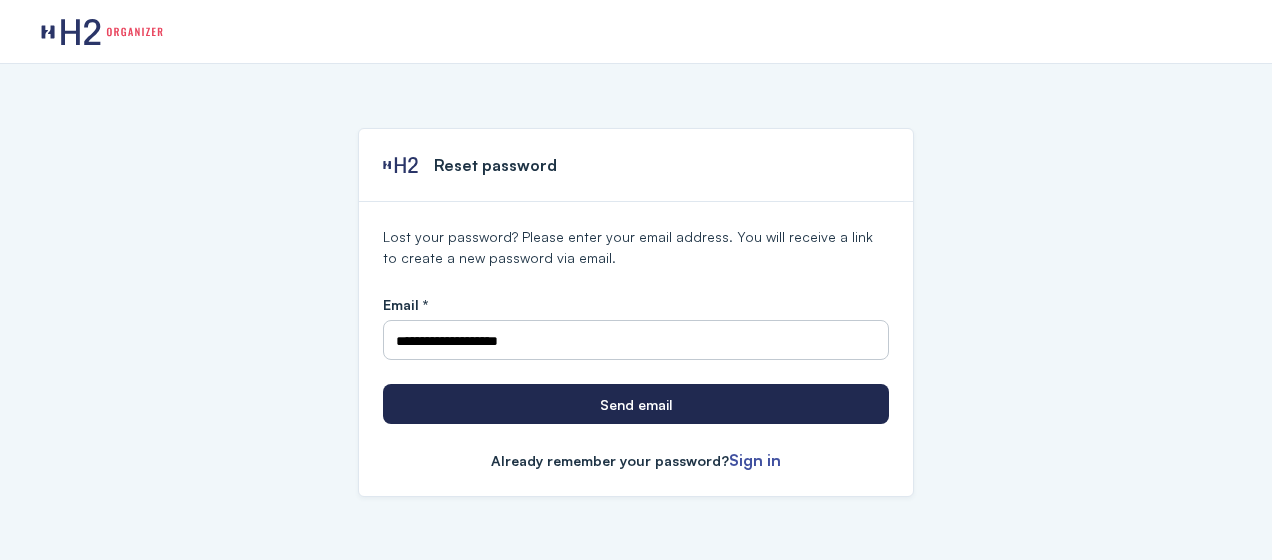 click on "Send email" at bounding box center [636, 404] 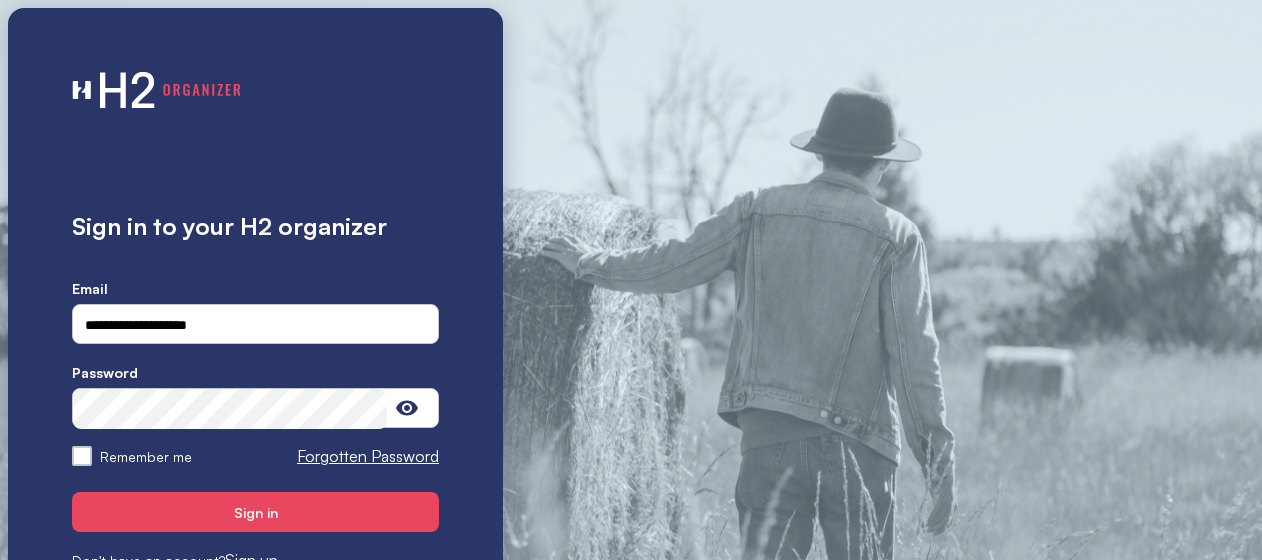 scroll, scrollTop: 0, scrollLeft: 0, axis: both 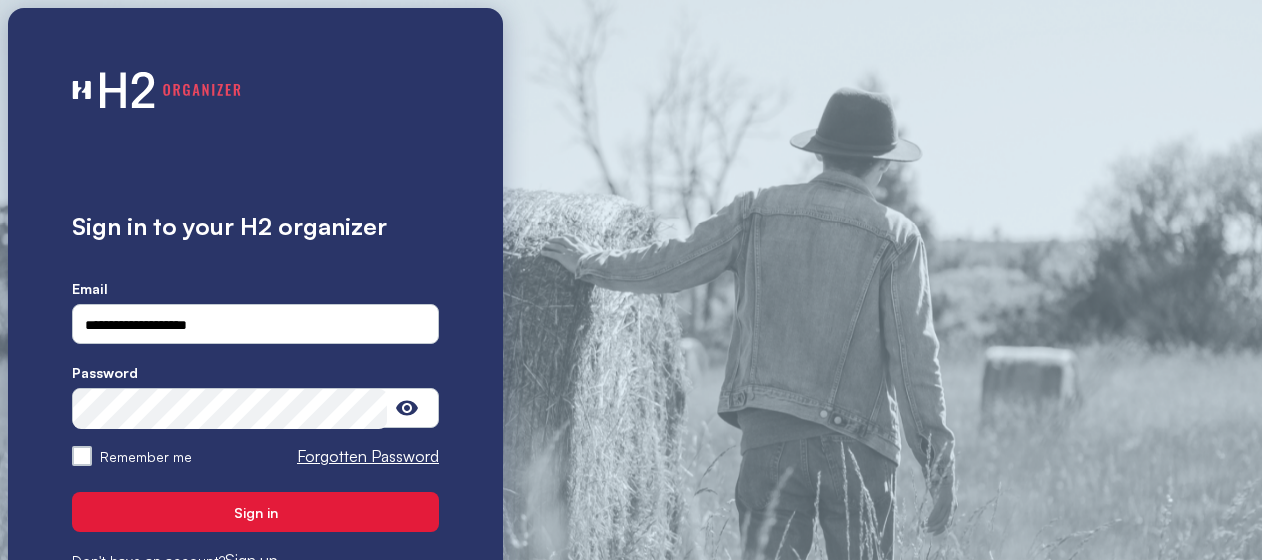 click on "Sign in" at bounding box center (255, 512) 